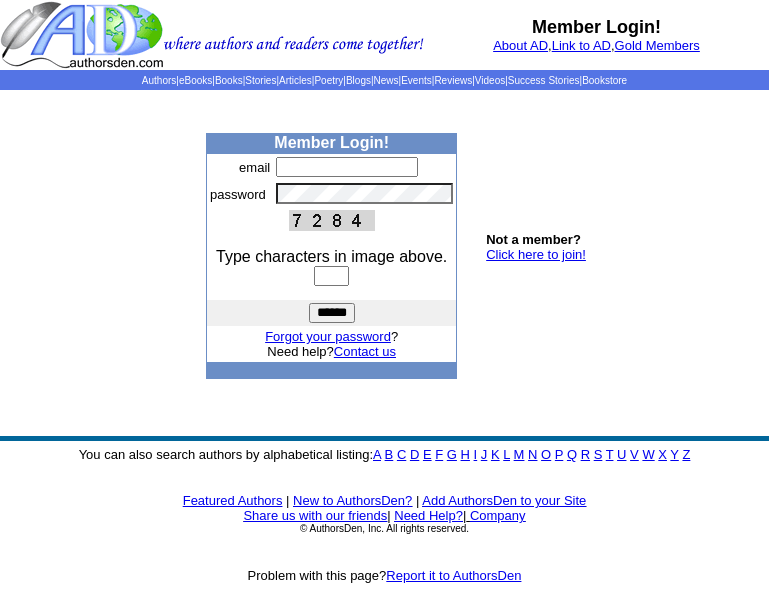 scroll, scrollTop: 0, scrollLeft: 0, axis: both 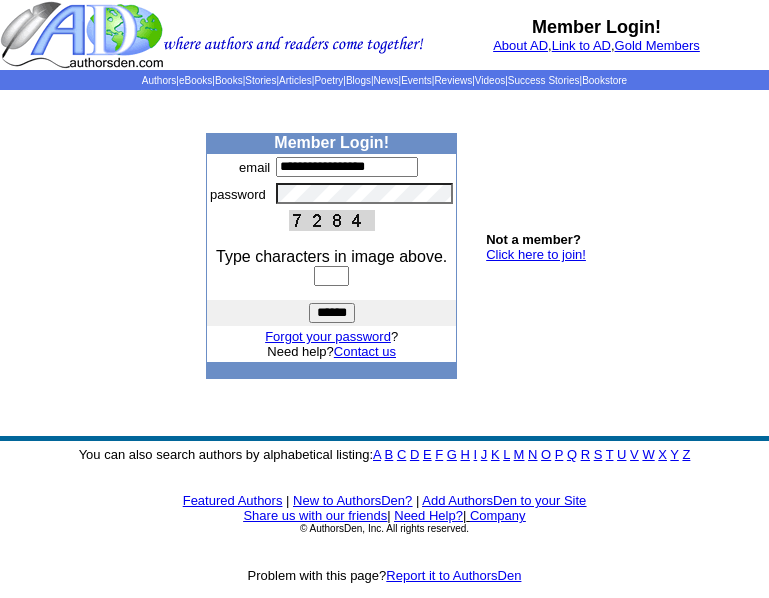 click at bounding box center [331, 276] 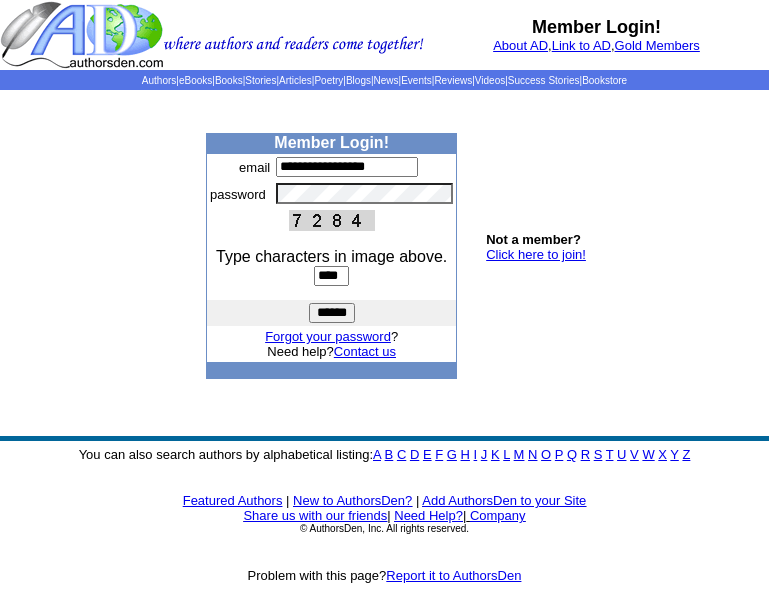 type on "****" 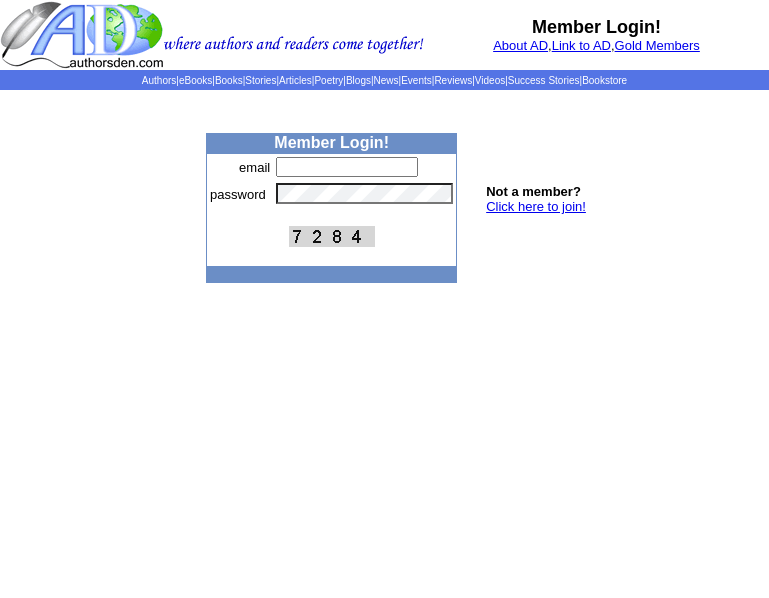 scroll, scrollTop: 0, scrollLeft: 0, axis: both 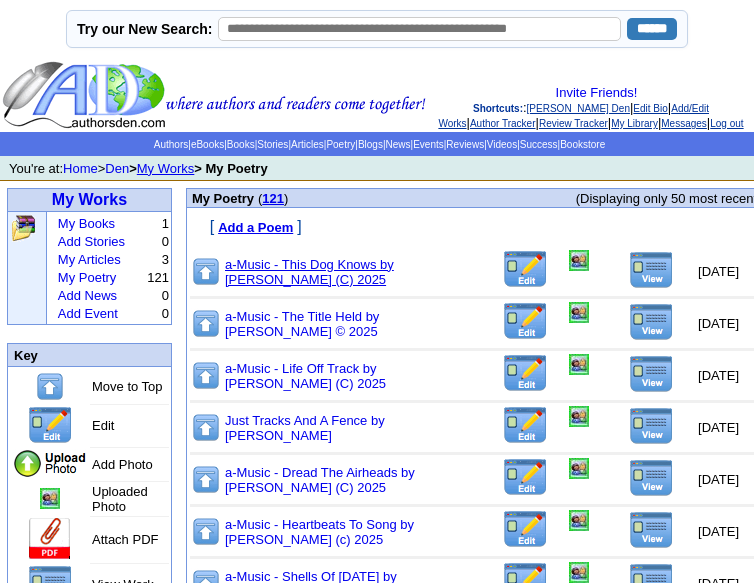 click on "a-Music - This Dog Knows by Gloria Buono-Daly (C) 2025" at bounding box center [309, 272] 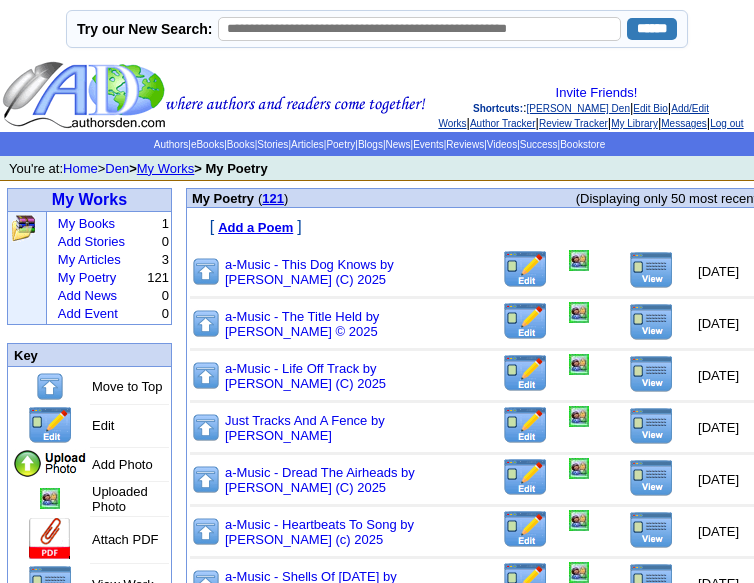 click at bounding box center [651, 270] 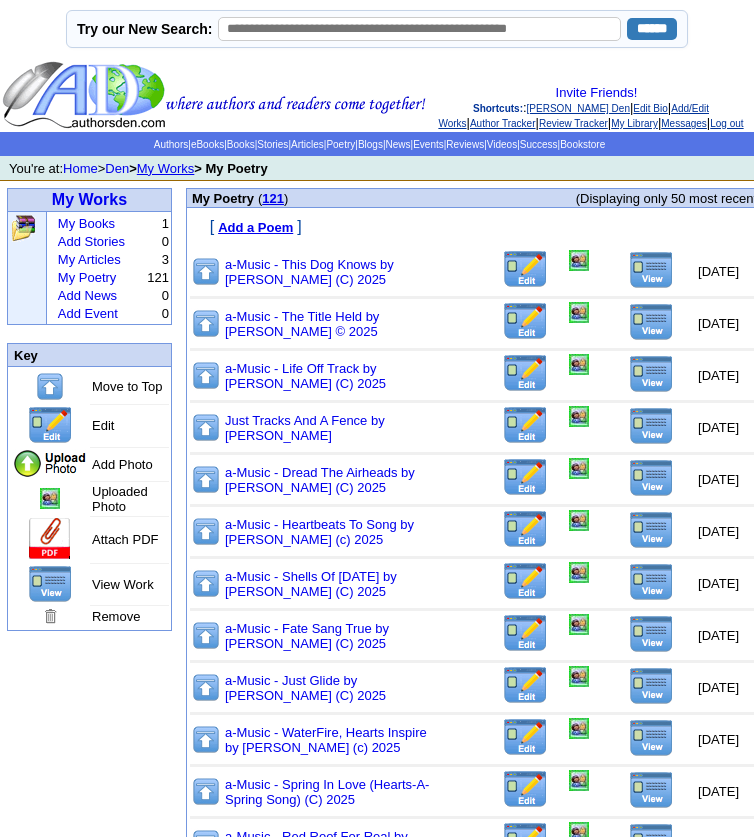 click at bounding box center (525, 269) 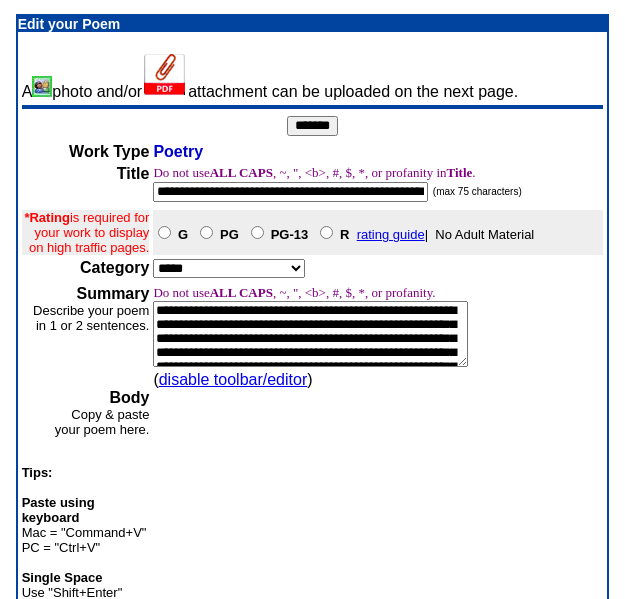 scroll, scrollTop: 0, scrollLeft: 0, axis: both 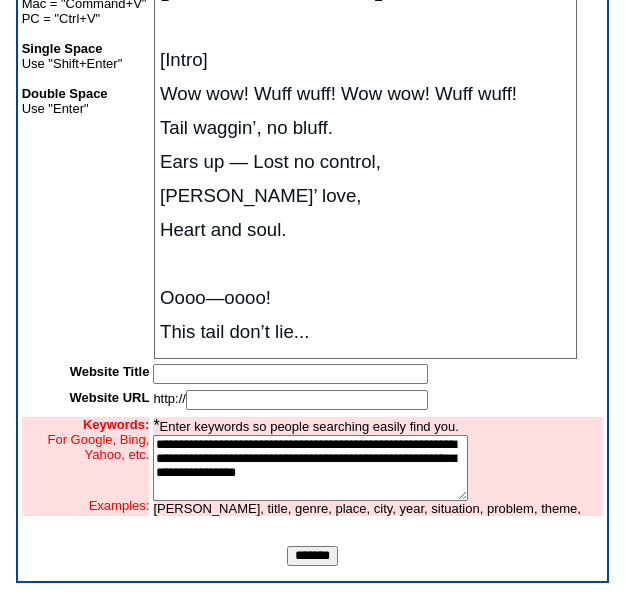 click at bounding box center (307, 400) 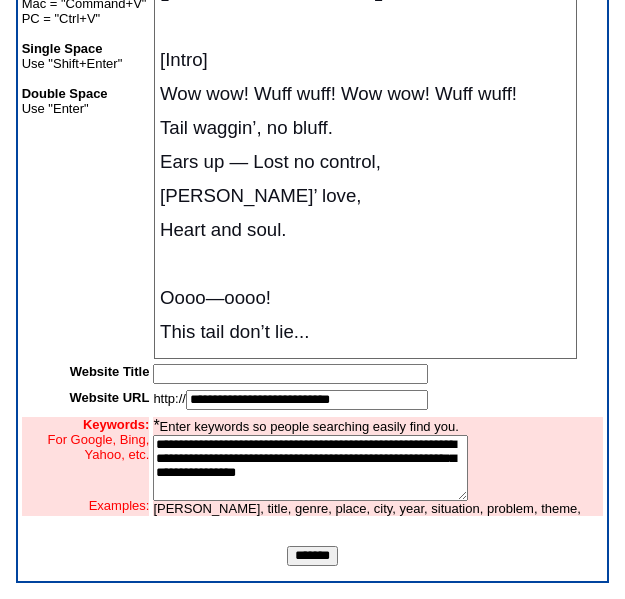 drag, startPoint x: 234, startPoint y: 399, endPoint x: 128, endPoint y: 395, distance: 106.07545 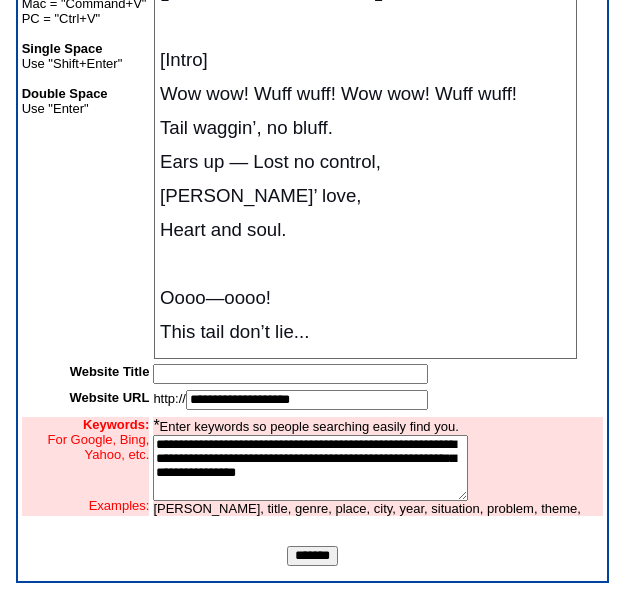 type on "**********" 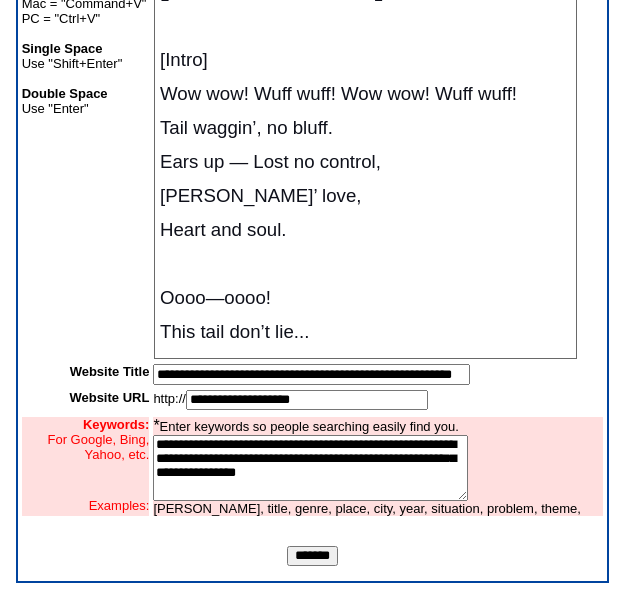 scroll, scrollTop: 0, scrollLeft: 68, axis: horizontal 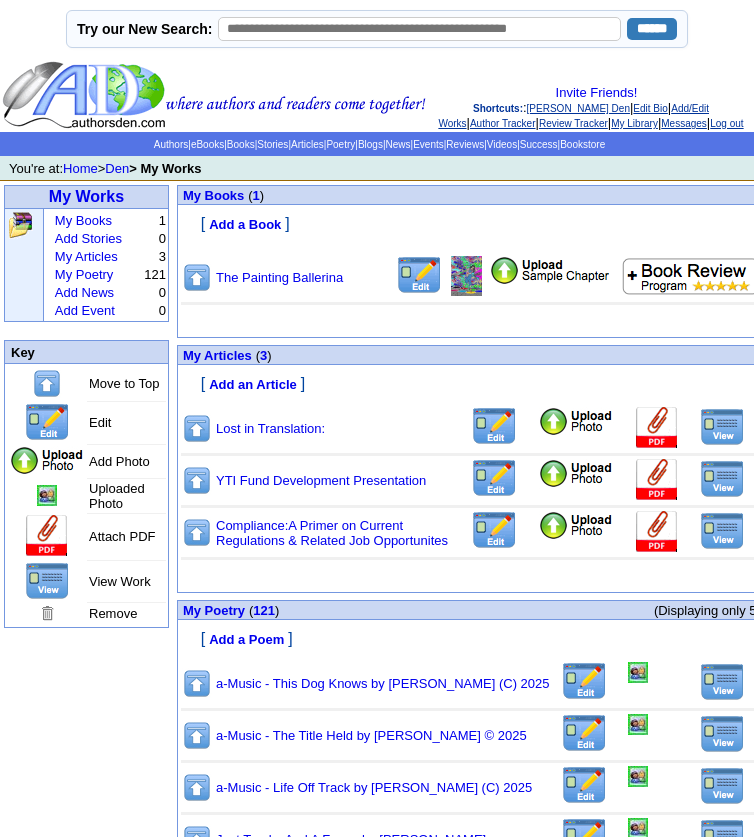 drag, startPoint x: 682, startPoint y: 467, endPoint x: 97, endPoint y: 15, distance: 739.276 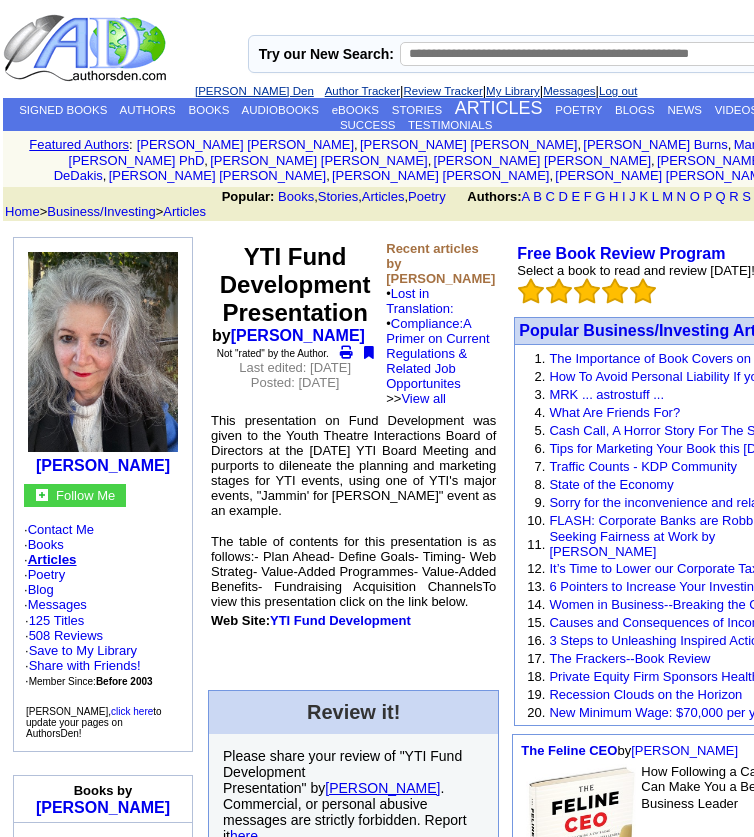 scroll, scrollTop: 0, scrollLeft: 0, axis: both 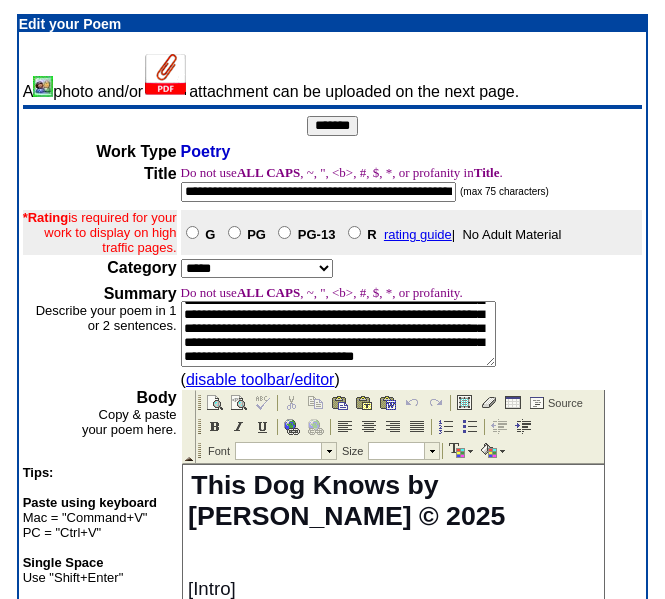 drag, startPoint x: 344, startPoint y: 331, endPoint x: 318, endPoint y: 335, distance: 26.305893 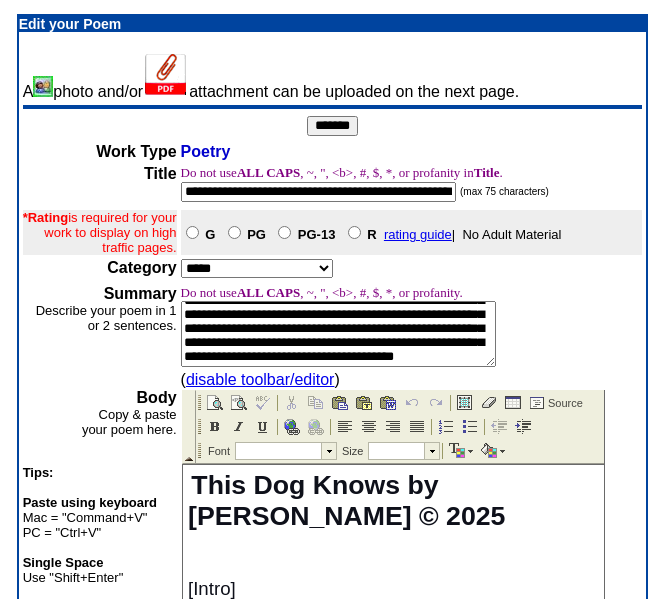 scroll, scrollTop: 80, scrollLeft: 0, axis: vertical 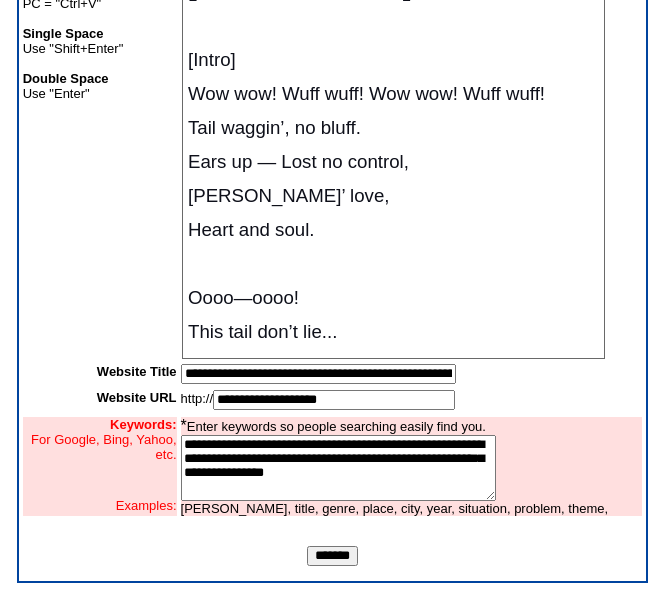 type on "**********" 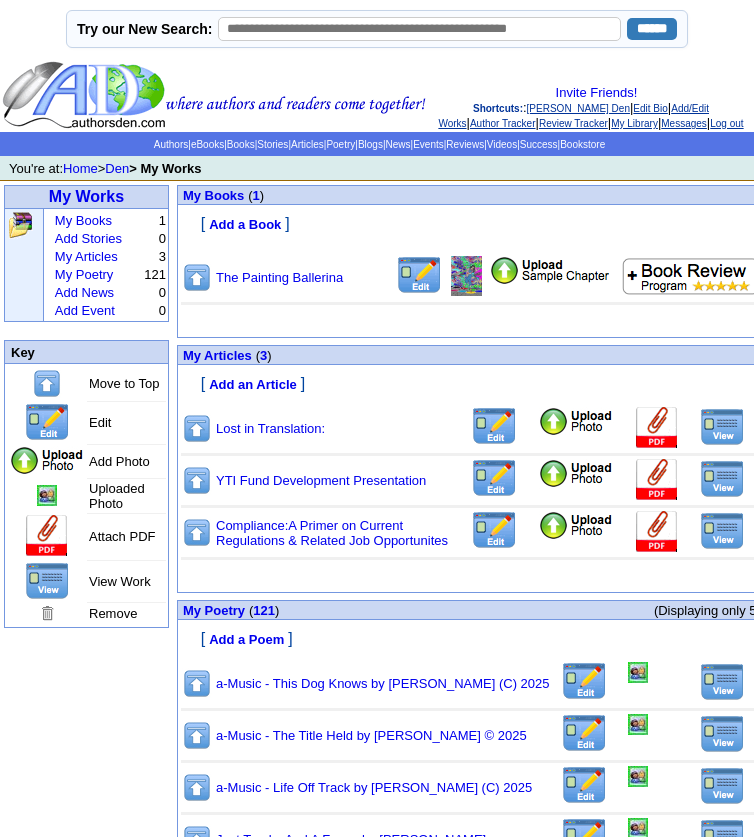 scroll, scrollTop: 0, scrollLeft: 0, axis: both 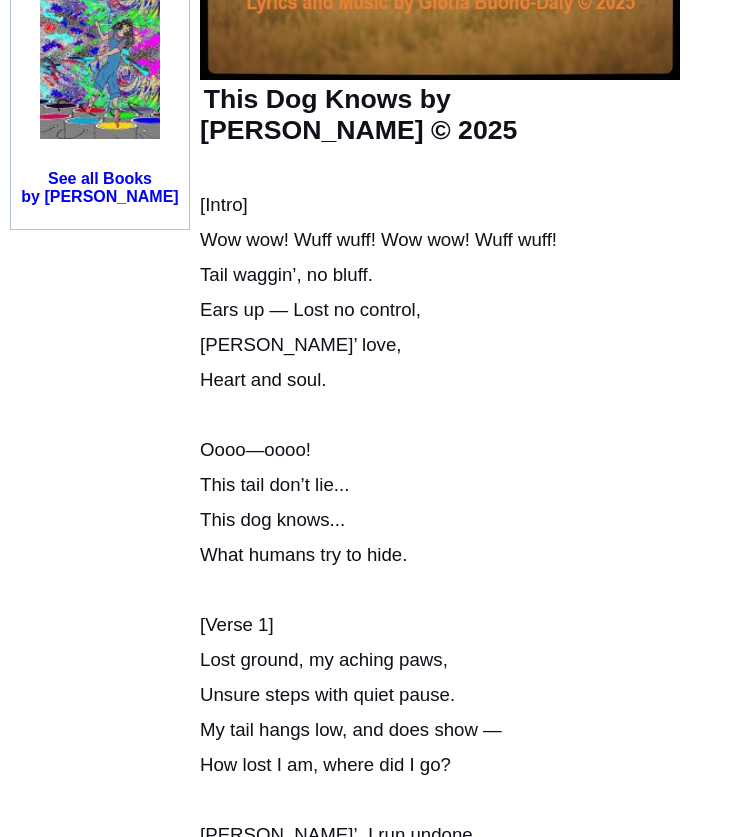 click on "Ears up — Lost no control," at bounding box center [310, 309] 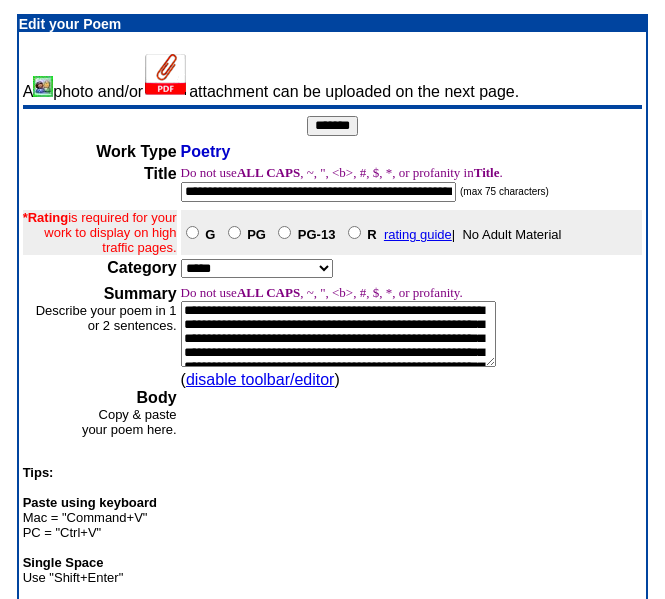 scroll, scrollTop: 0, scrollLeft: 0, axis: both 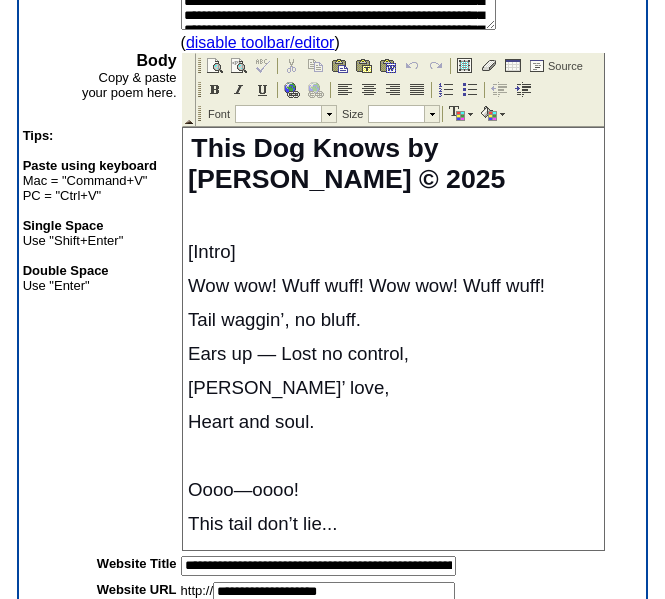 click on "Ears up — Lost no control," at bounding box center [297, 353] 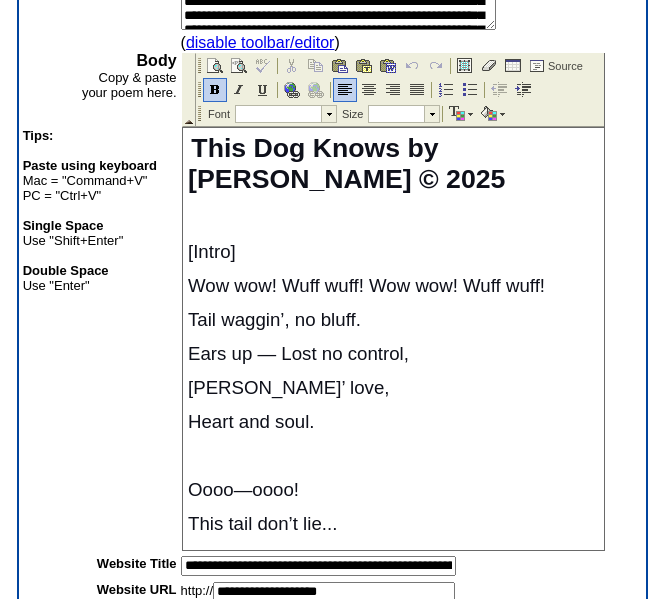type 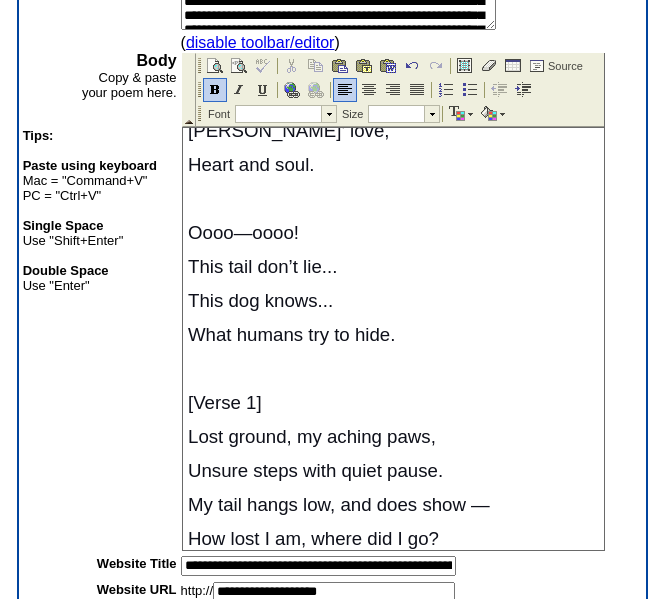scroll, scrollTop: 297, scrollLeft: 0, axis: vertical 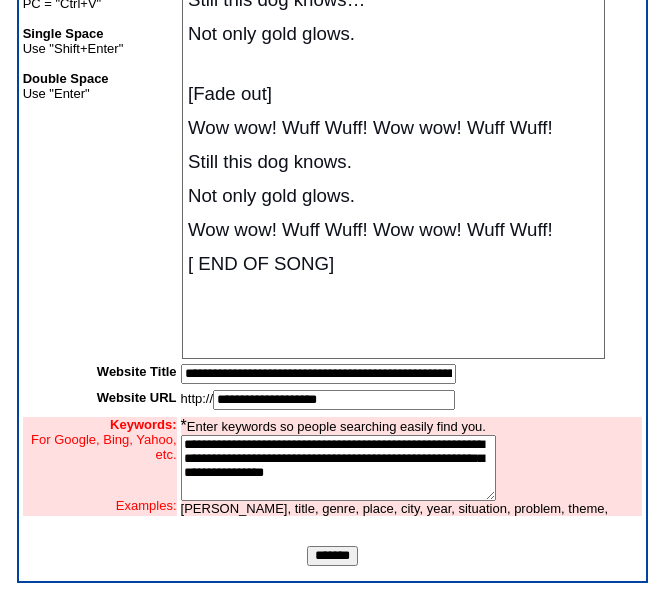 drag, startPoint x: 325, startPoint y: 560, endPoint x: 345, endPoint y: 549, distance: 22.825424 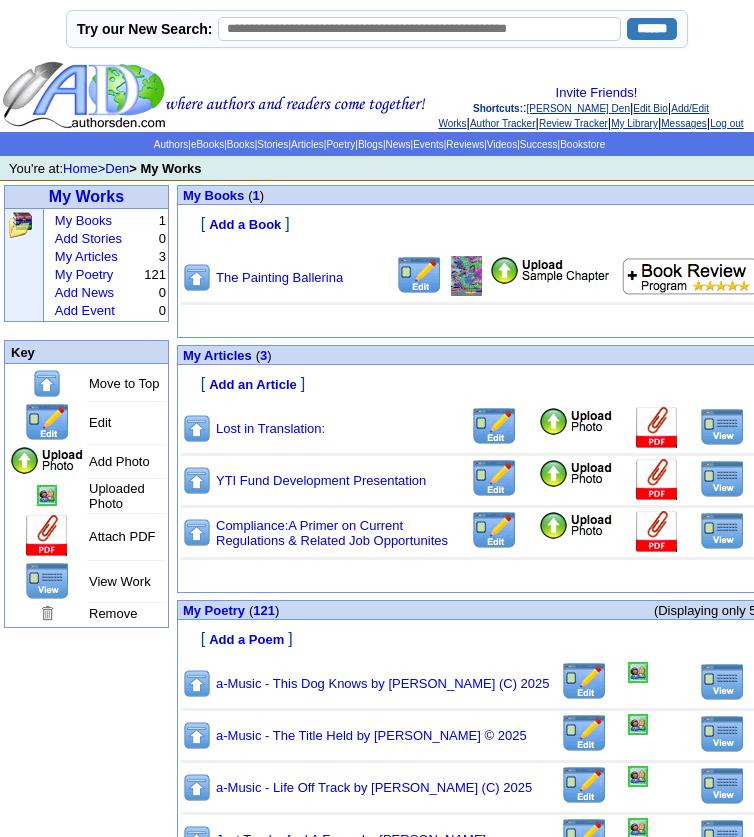 scroll, scrollTop: 0, scrollLeft: 0, axis: both 